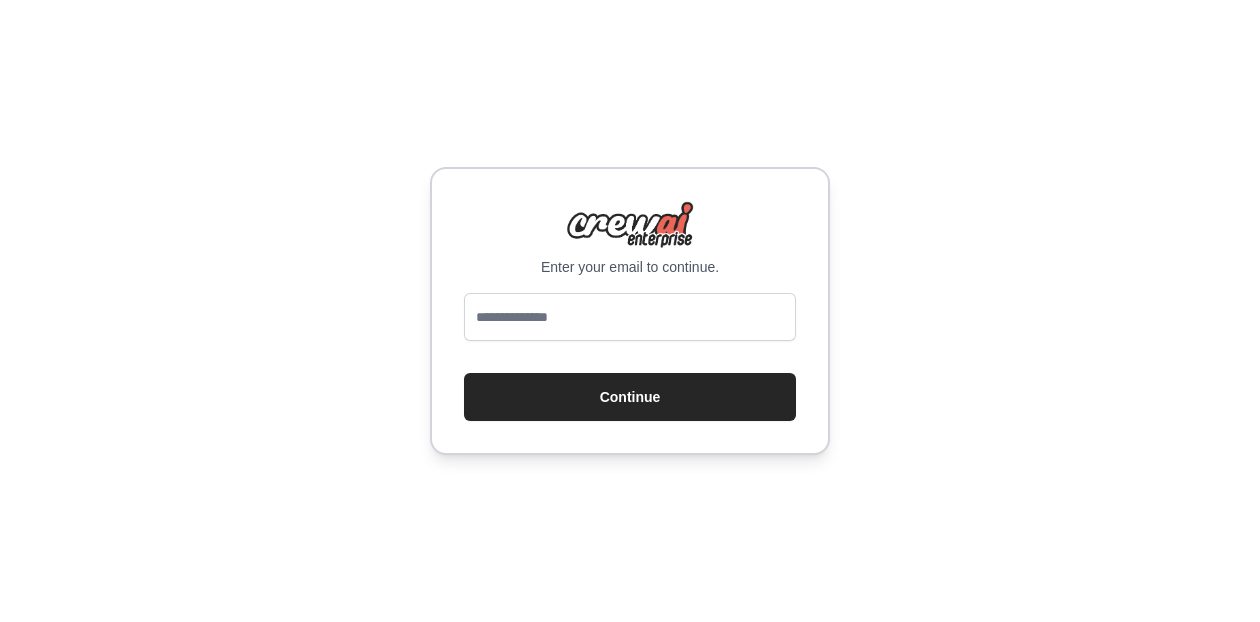 scroll, scrollTop: 0, scrollLeft: 0, axis: both 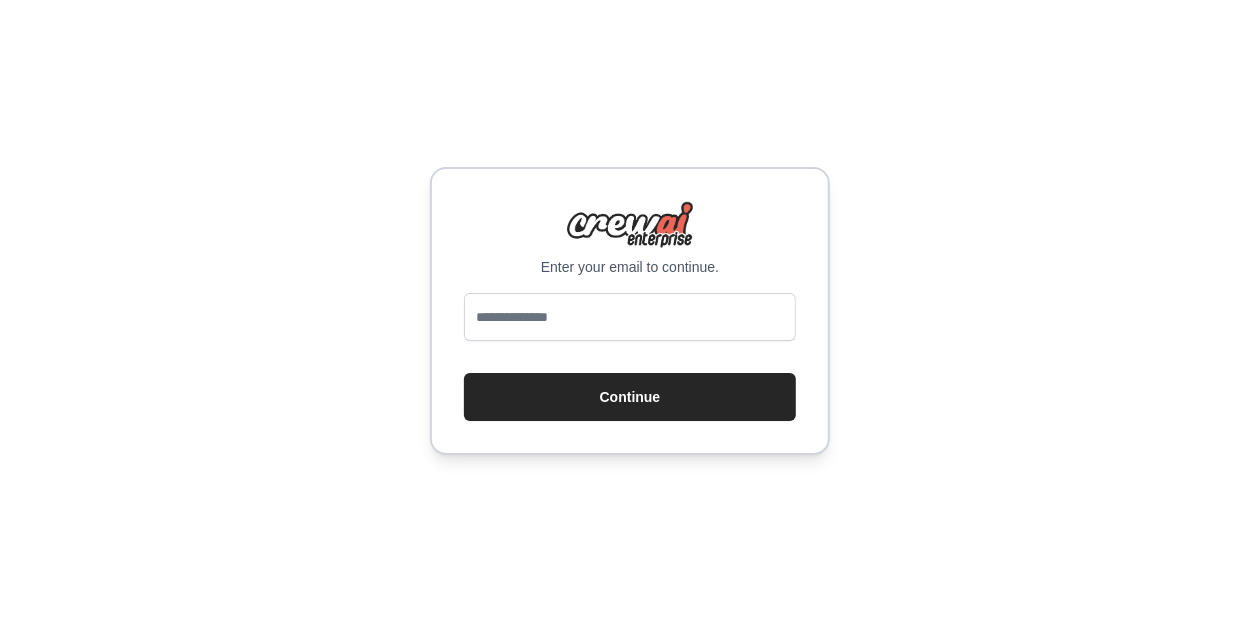 click on "Enter your email to continue.
Continue" at bounding box center [630, 311] 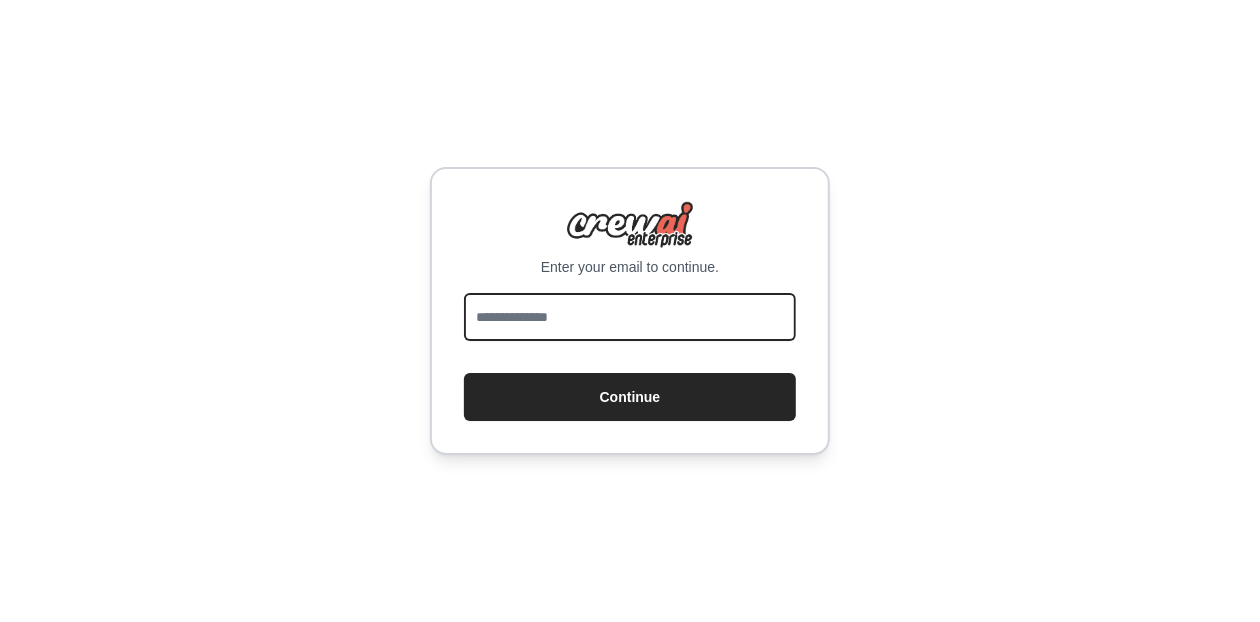 click at bounding box center [630, 317] 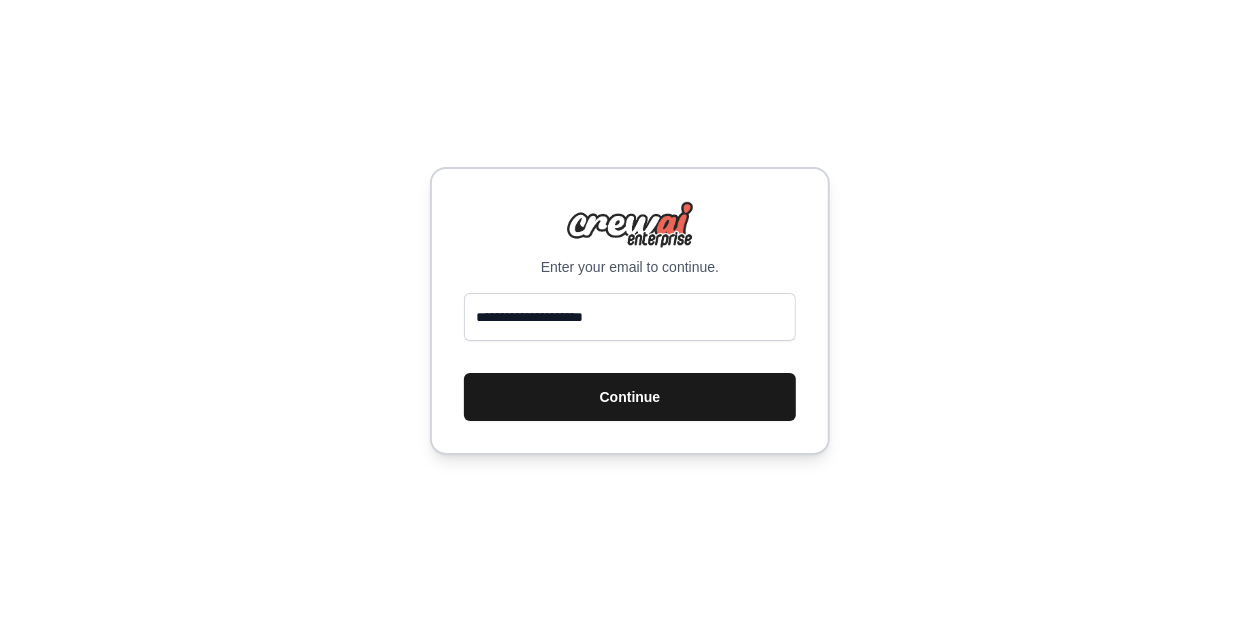 click on "Continue" at bounding box center [630, 397] 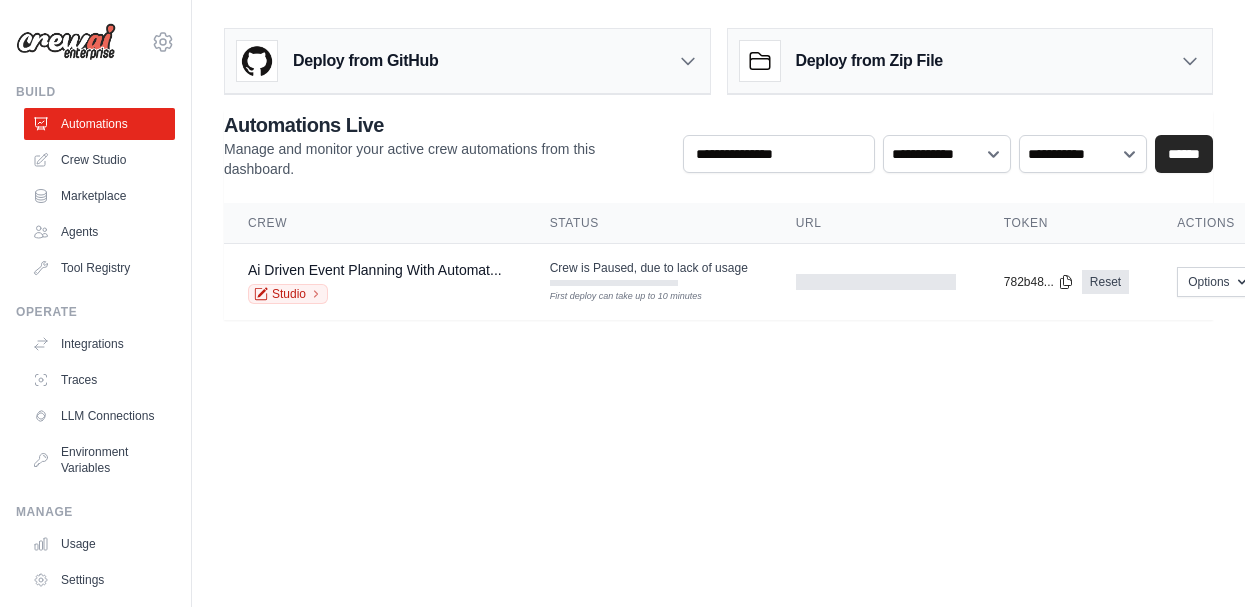 scroll, scrollTop: 0, scrollLeft: 0, axis: both 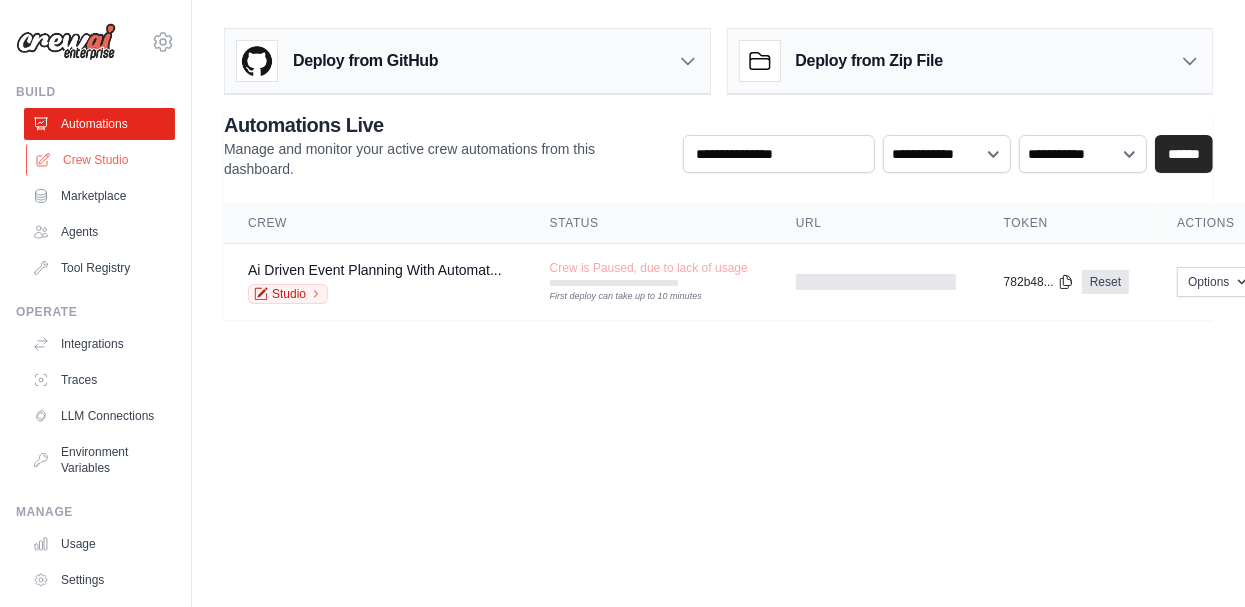 click on "Crew Studio" at bounding box center [101, 160] 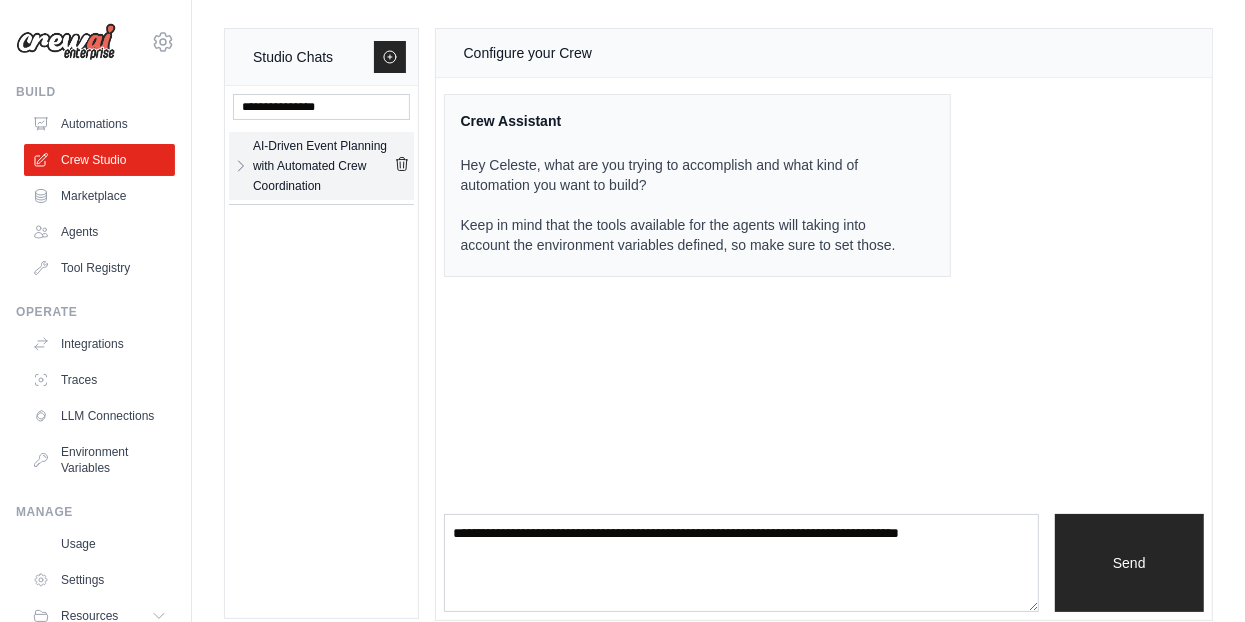 click on "AI-Driven Event Planning with Automated Crew Coordination" at bounding box center [323, 166] 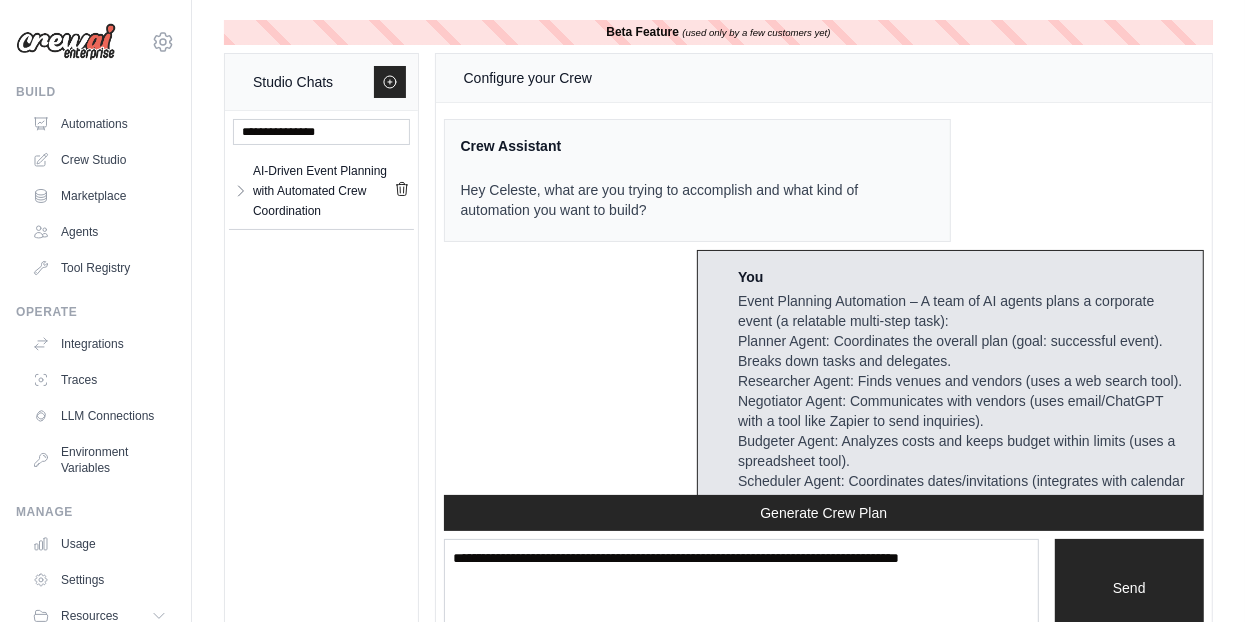 scroll, scrollTop: 5333, scrollLeft: 0, axis: vertical 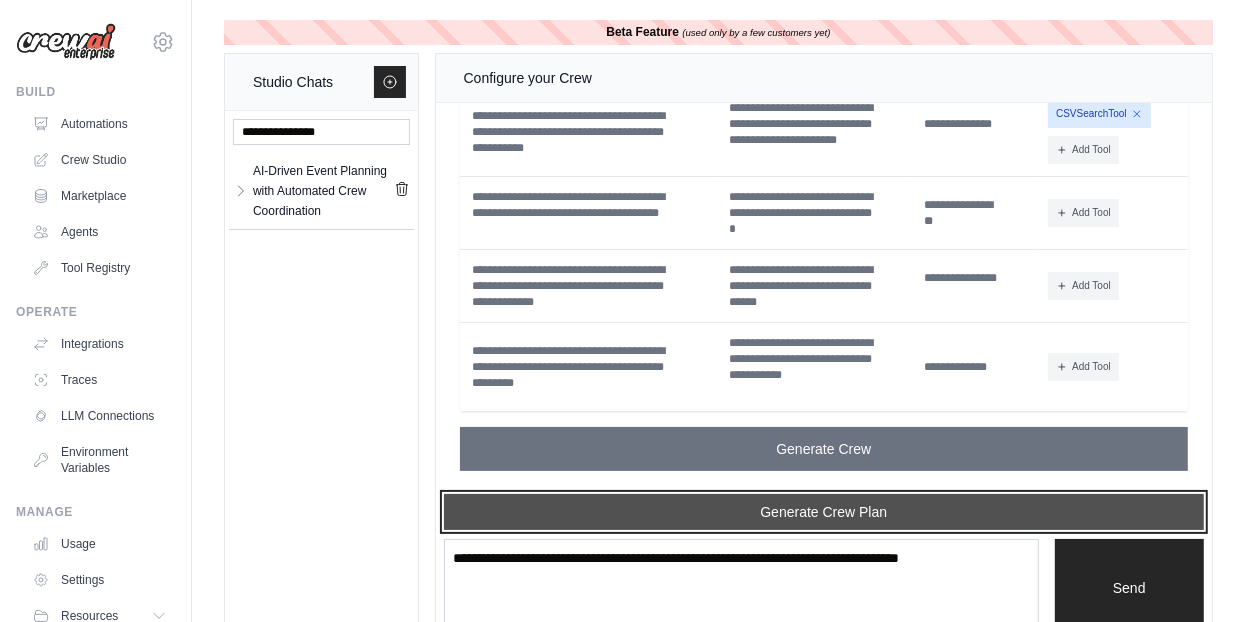 drag, startPoint x: 792, startPoint y: 511, endPoint x: 765, endPoint y: 512, distance: 27.018513 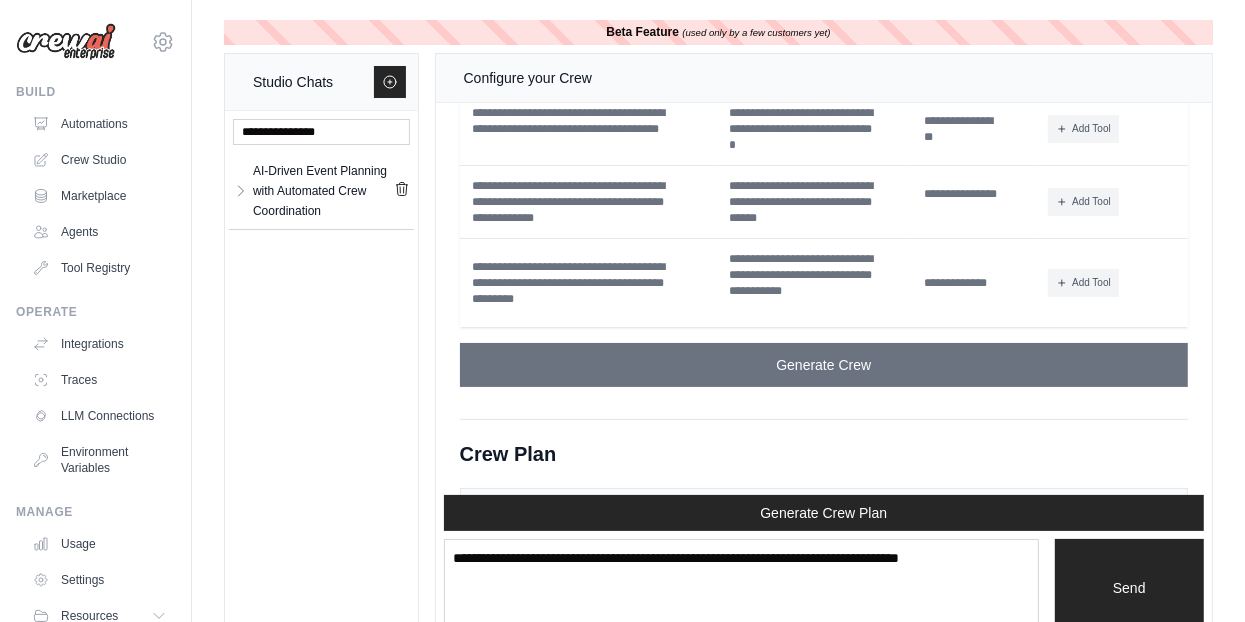 scroll, scrollTop: 7009, scrollLeft: 0, axis: vertical 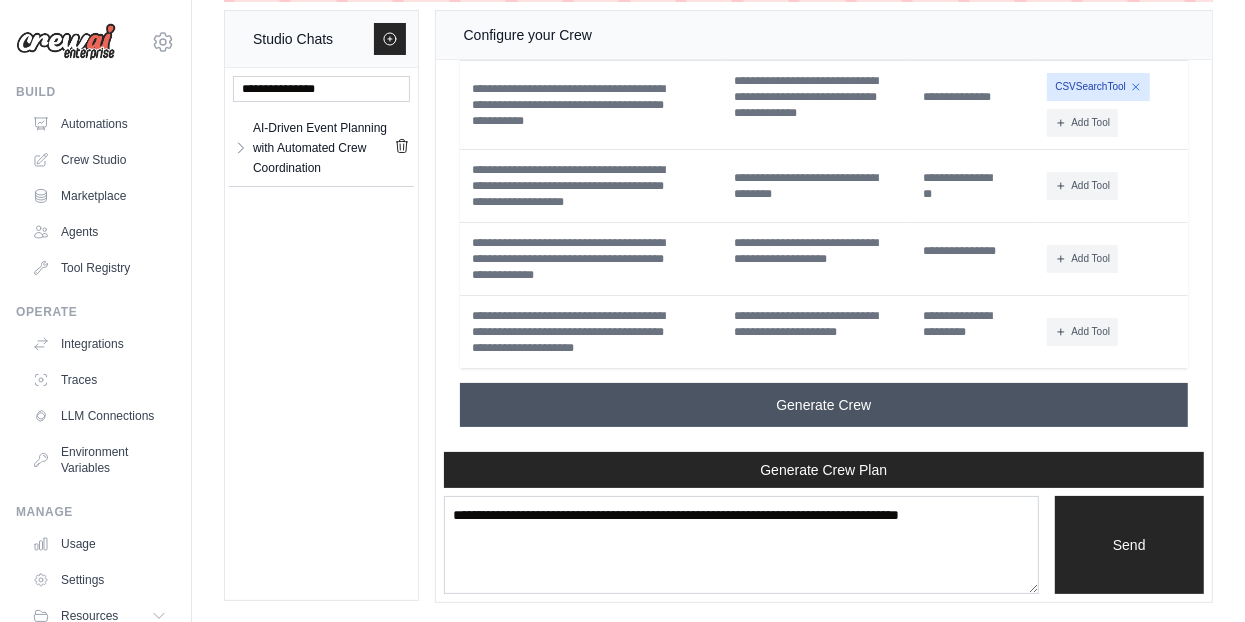 click on "Generate Crew" at bounding box center (823, 405) 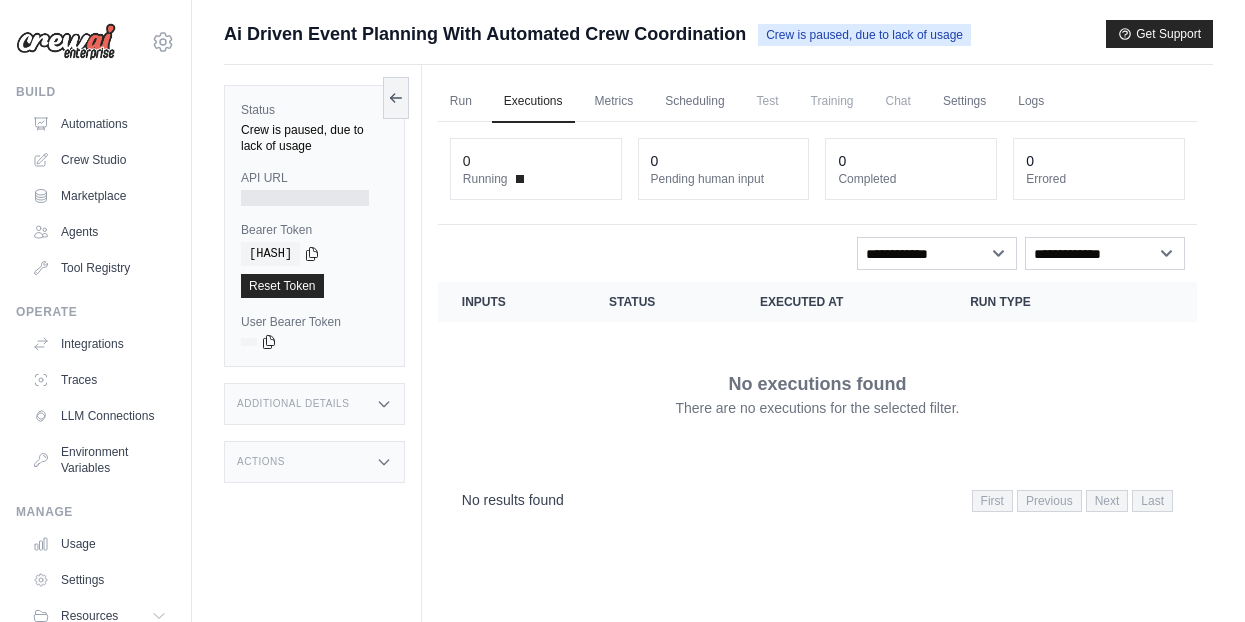 scroll, scrollTop: 0, scrollLeft: 0, axis: both 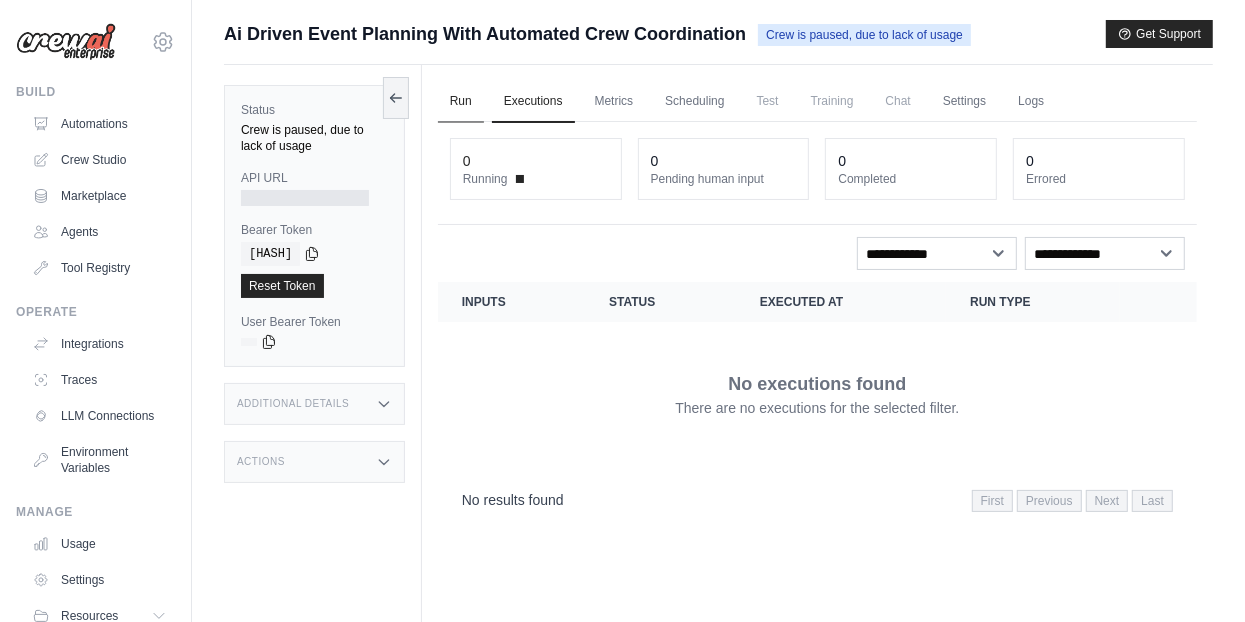 click on "Run" at bounding box center [461, 102] 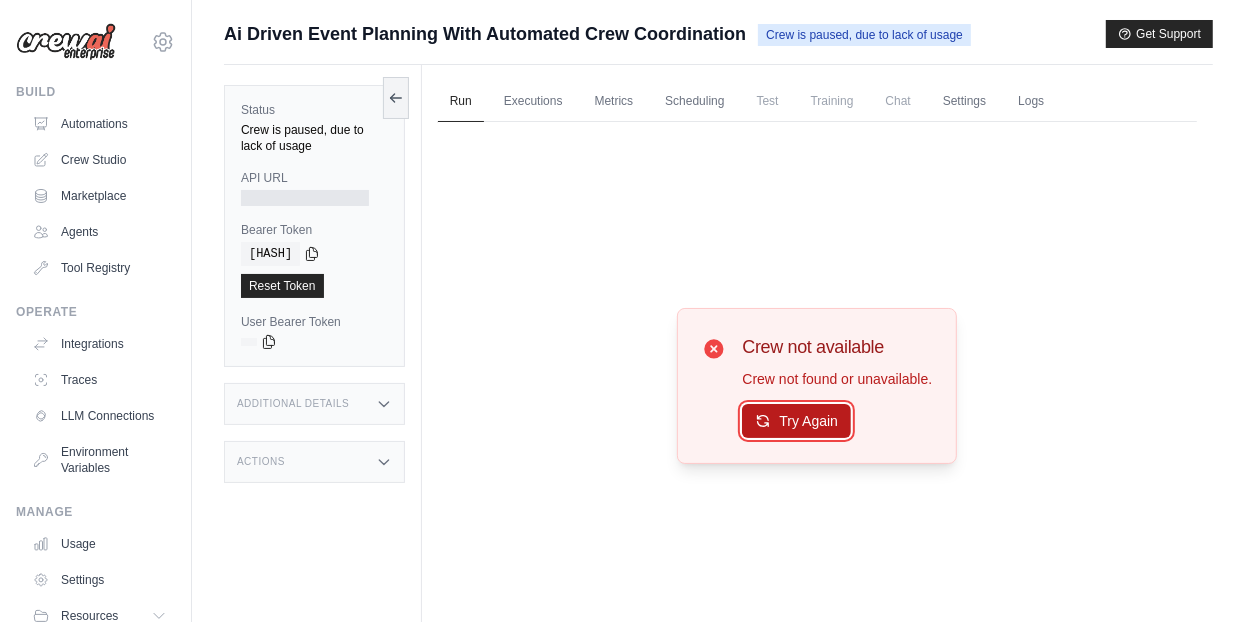 click on "Try Again" at bounding box center [796, 421] 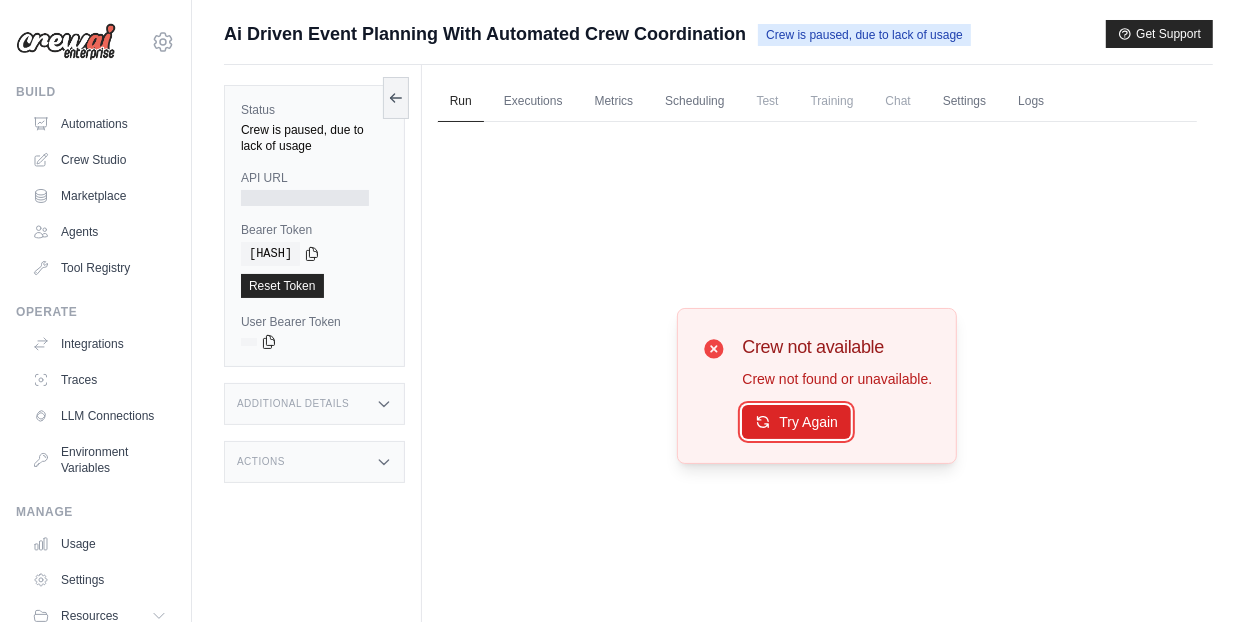 click on "Try Again" at bounding box center [796, 422] 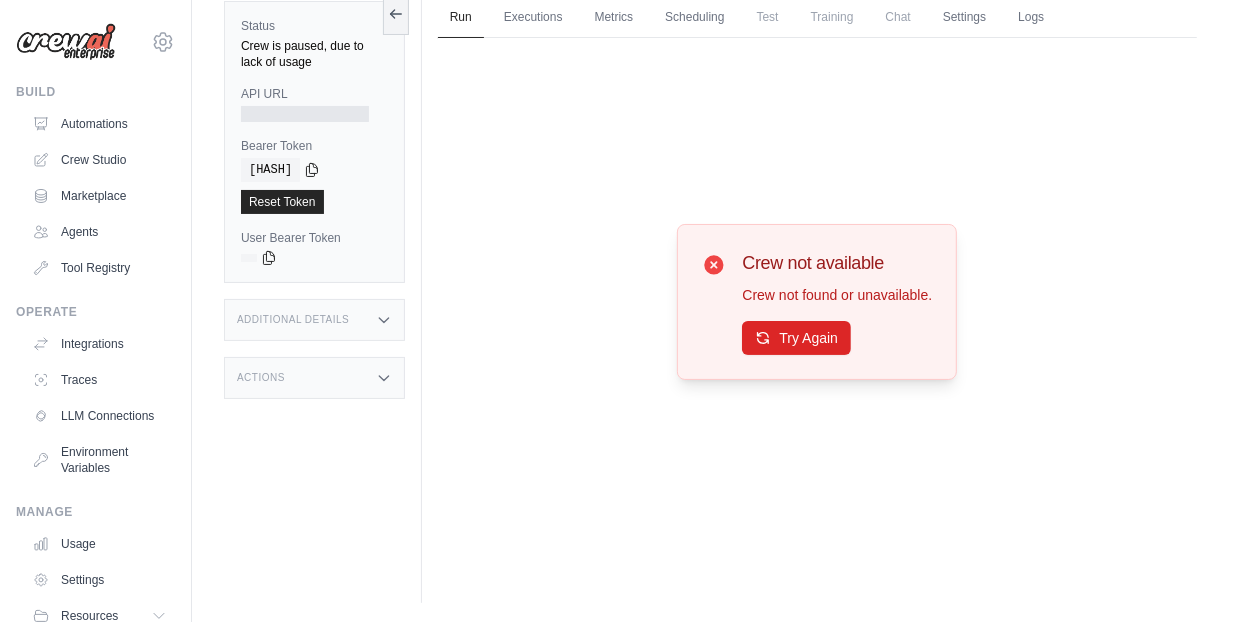 scroll, scrollTop: 0, scrollLeft: 0, axis: both 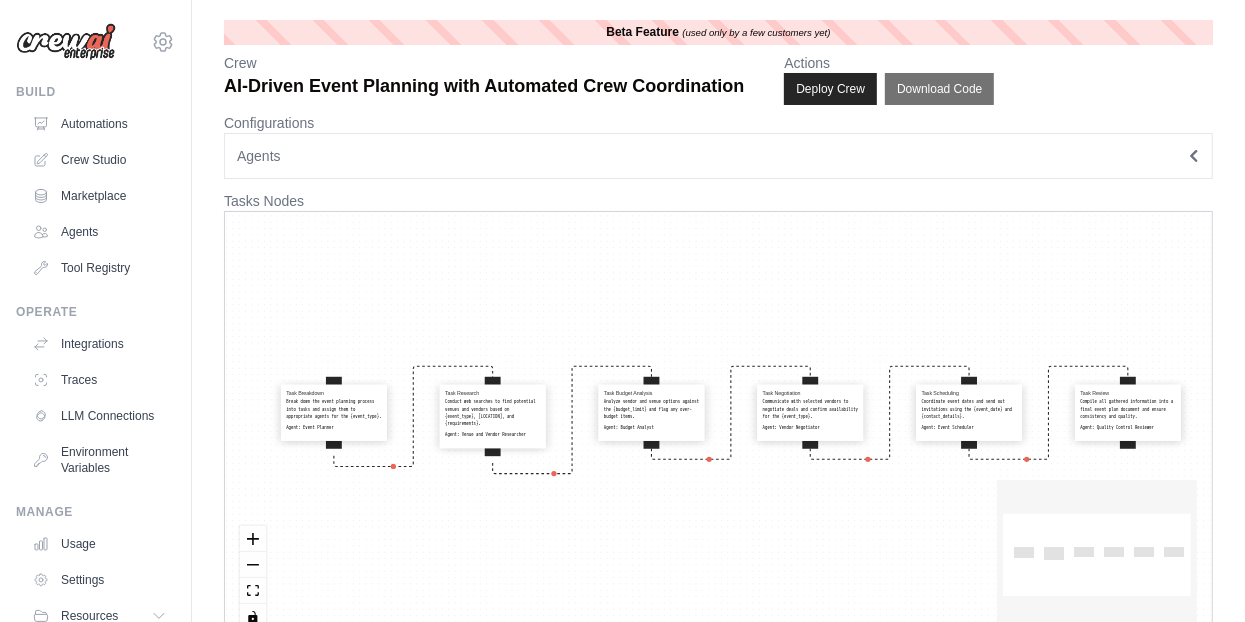 drag, startPoint x: 470, startPoint y: 349, endPoint x: 481, endPoint y: 340, distance: 14.21267 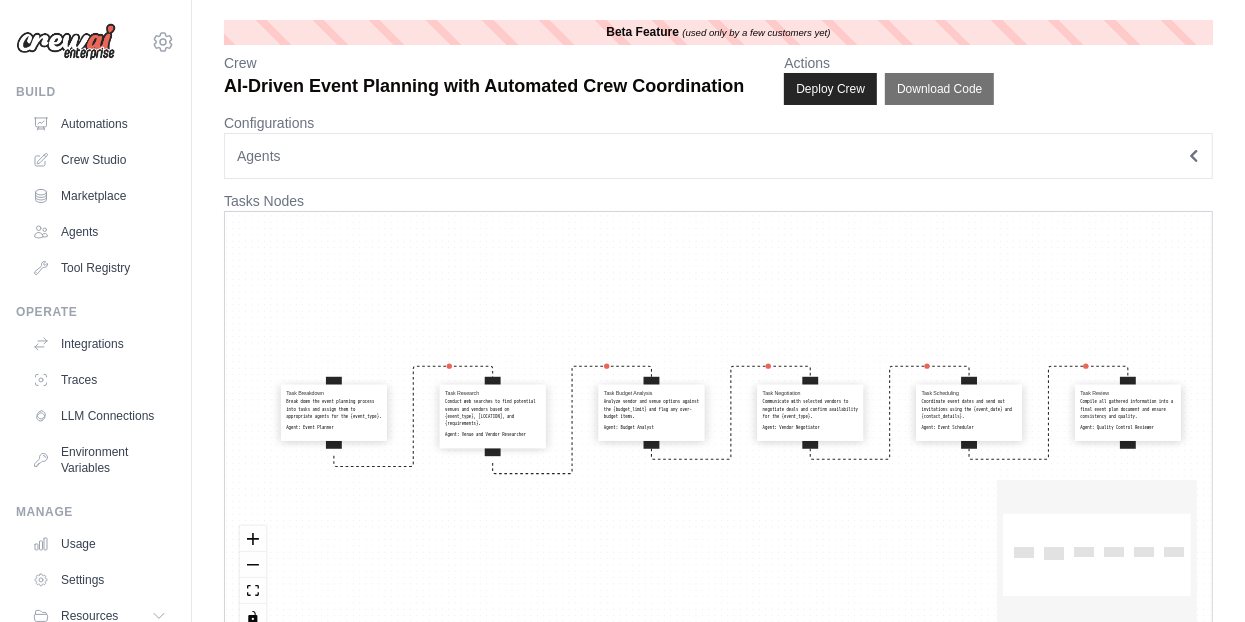 click on "Task Breakdown Break down the event planning process into tasks and assign them to appropriate agents for the {event_type}. Agent:   Event Planner Task Research Conduct web searches to find potential venues and vendors based on {event_type}, {preferred_location}, and {requirements}. Agent:   Venue and Vendor Researcher Task Budget Analysis Analyze vendor and venue options against the {budget_limit} and flag any over-budget items. Agent:   Budget Analyst Task Negotiation Communicate with selected vendors to negotiate deals and confirm availability for the {event_type}. Agent:   Vendor Negotiator Task Scheduling Coordinate event dates and send out invitations using the {event_date} and {contact_details}. Agent:   Event Scheduler Task Review Compile all gathered information into a final event plan document and ensure consistency and quality. Agent:   Quality Control Reviewer" at bounding box center (718, 428) 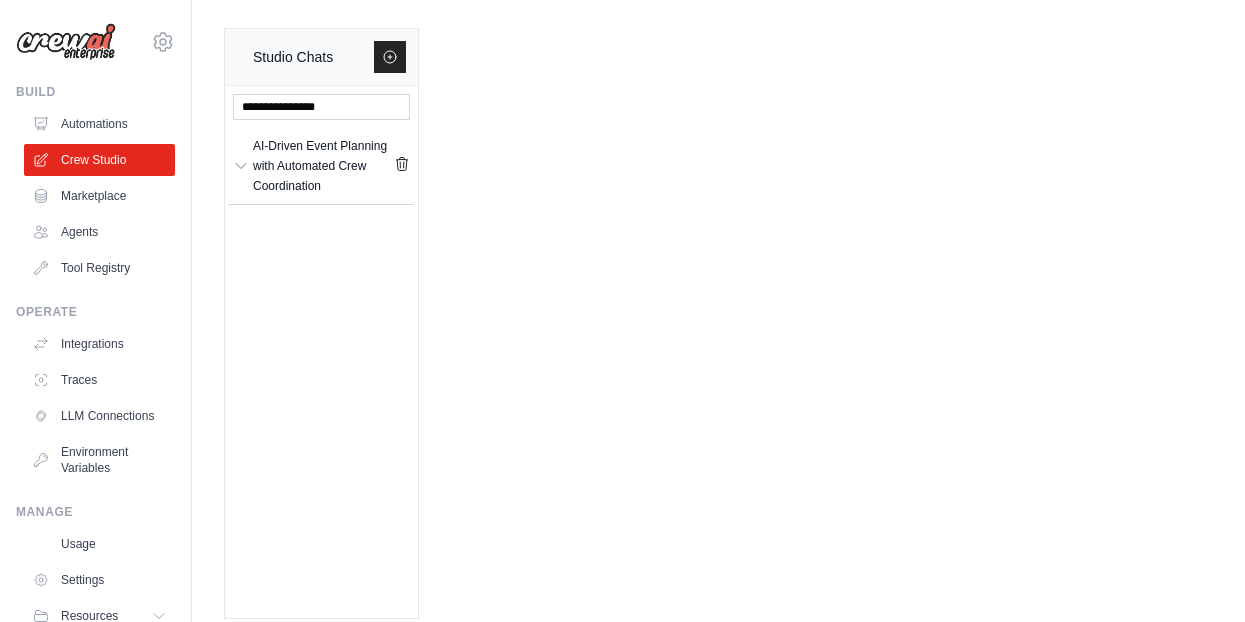 scroll, scrollTop: 0, scrollLeft: 0, axis: both 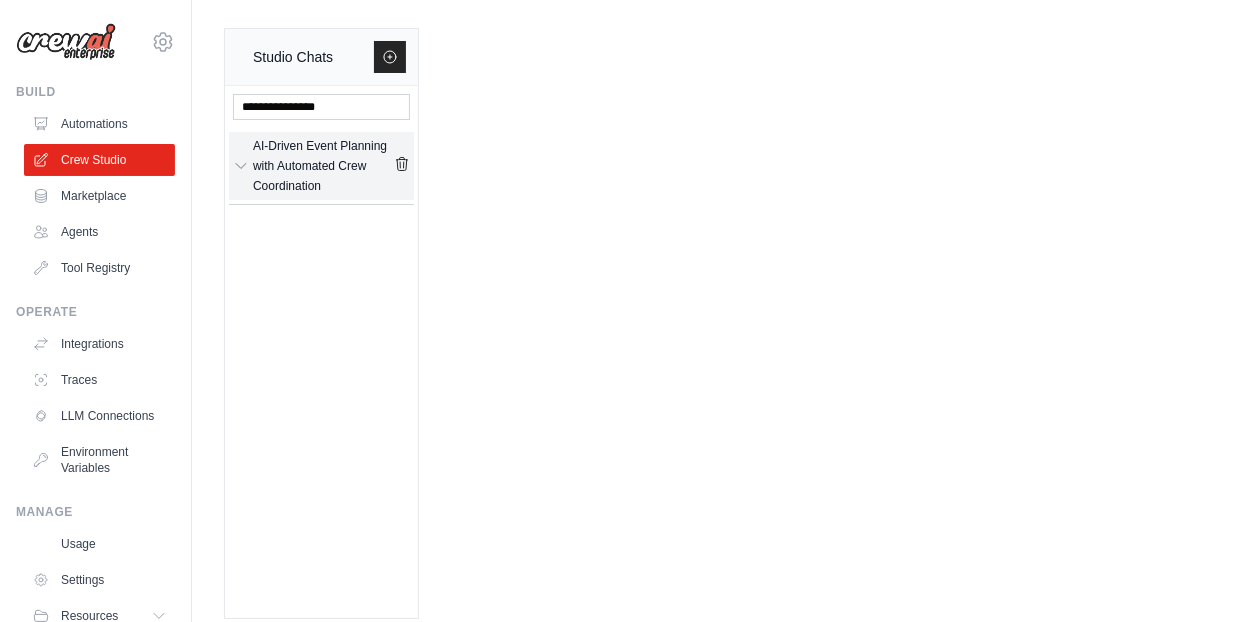 click on "AI-Driven Event Planning with Automated Crew Coordination" at bounding box center [323, 166] 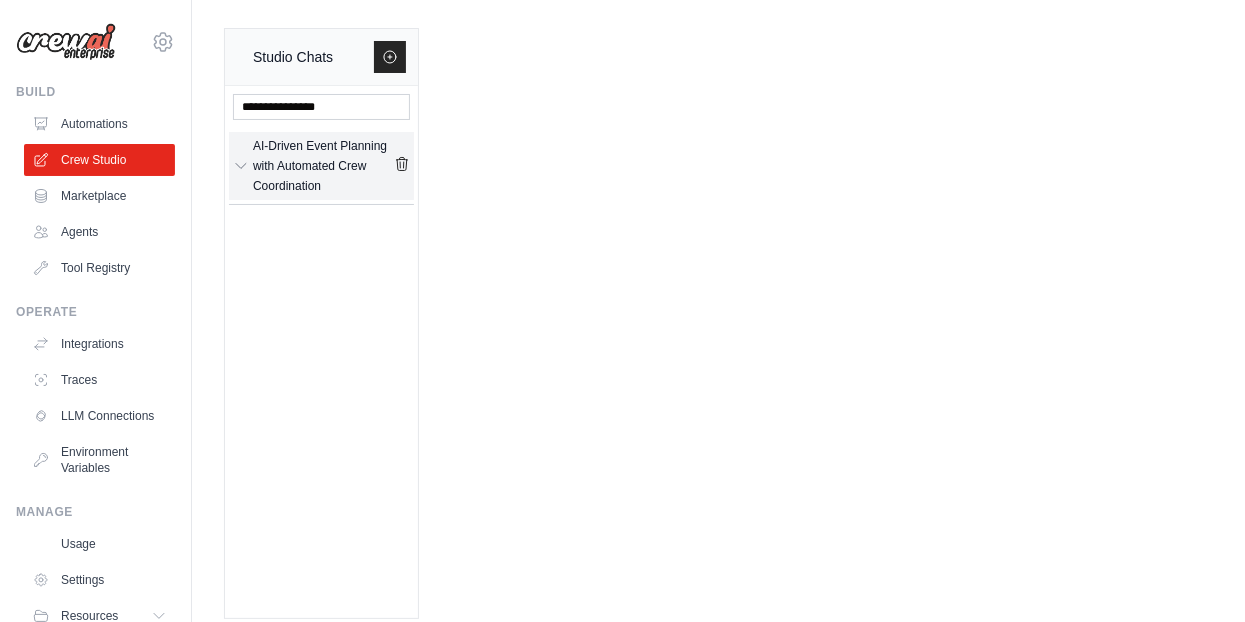 scroll, scrollTop: 0, scrollLeft: 0, axis: both 